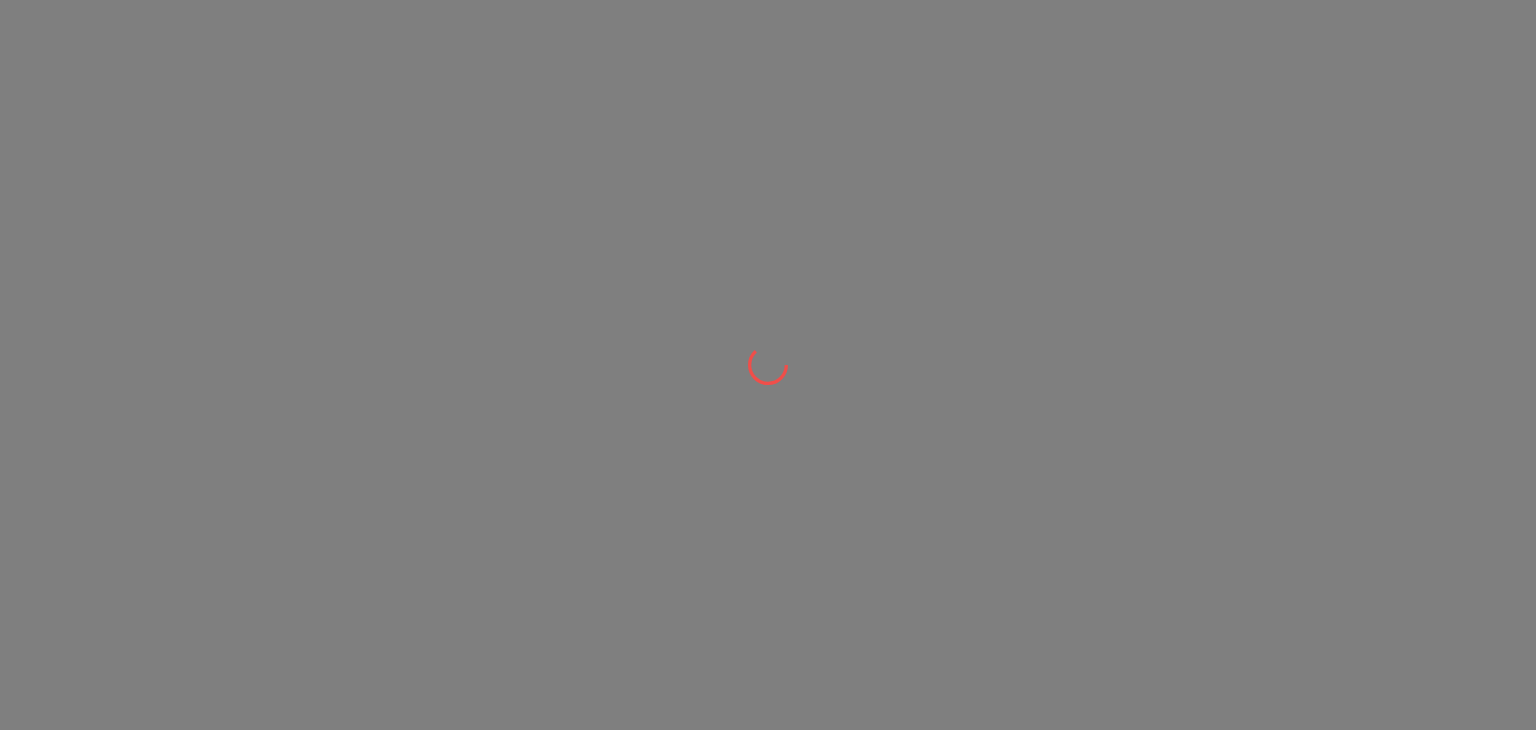 scroll, scrollTop: 0, scrollLeft: 0, axis: both 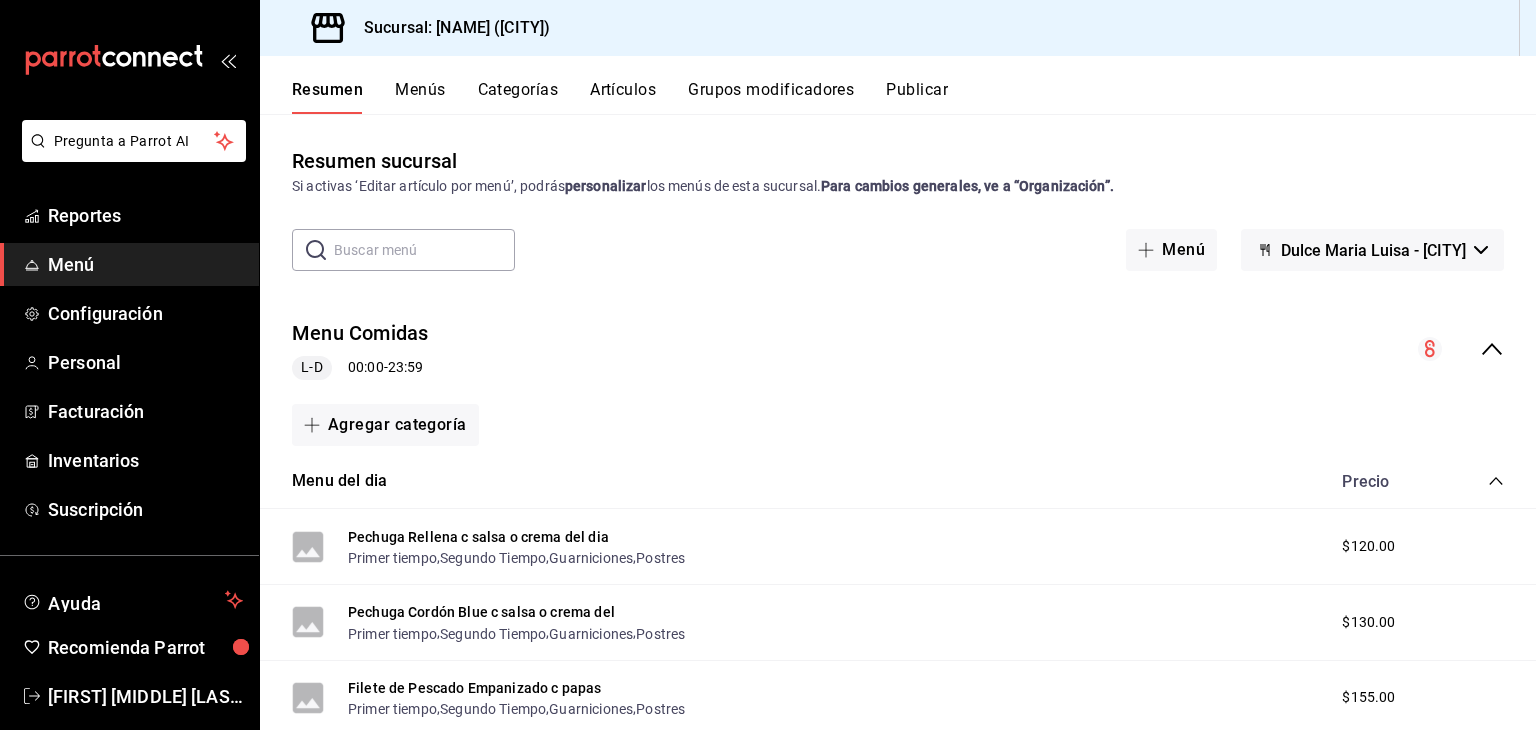 click on "Artículos" at bounding box center [623, 97] 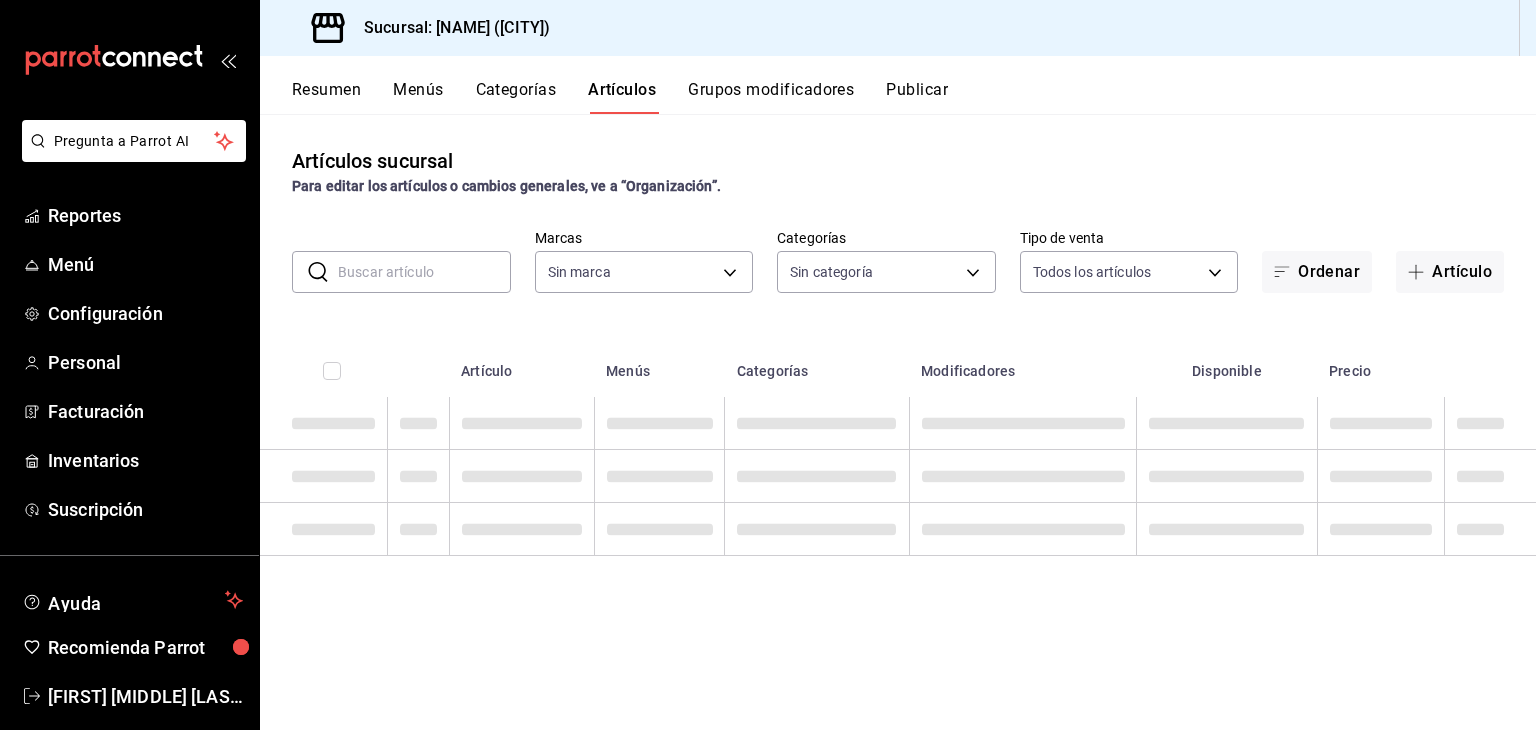 type on "[UUID]" 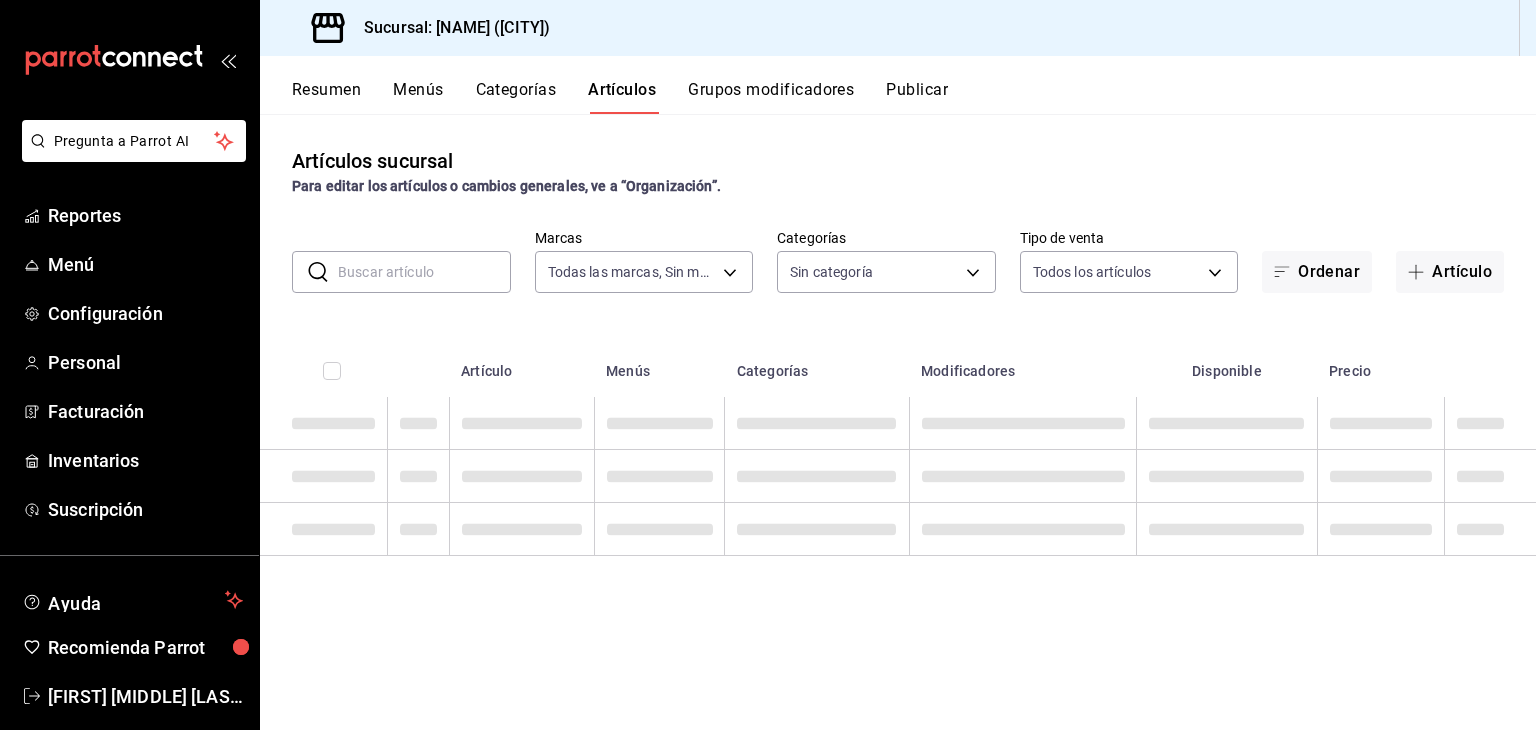 type on "1e02d810-cdf2-4ec1-83a5-53e2a682a2fa,5422f907-60b5-4d72-a128-ca21ee141599,c04e8b78-3829-4adb-8e53-e24b8cfa5ff6,f269ea84-3919-4a85-a150-a50cb40593b6,cd373898-7ed8-4198-92d4-96fd7108d3a4,db829118-9bbc-4e33-be23-964c732d4a7c,c3f297c0-8b47-44dd-b1be-d91981fede61,475cbb9e-0463-4d6d-8484-381e51247afb,8629257e-9764-4a17-b82f-afedc0a9adf5,2a73f26f-f980-4813-8cd4-9f9a6abfc902,224edddd-d096-4a13-be97-a789e40f02c3,4c7afb1f-dee7-4914-a02f-6d676bee0fb3,dc582fd0-69aa-49ed-b6eb-5dcc771f058c,12d233b7-7e54-4e47-b206-da6f15482fd2,ffa91522-4c50-4b65-80c8-1c855c6f5fb6,dc88bd26-3ab3-4d8d-80a0-3346002bdc03,304513f1-5c7d-4f7e-985f-815c6fef7b3e,5e22b9e7-b483-4f56-908f-fe1b20593487,7443967b-a952-4bc4-b6f1-08b148714a96,e2051c72-50a2-4b61-ae81-5e954a284c17,98db0e60-3235-4782-a3e7-bdeeb7a74199,109ae9ea-e273-44d3-b705-182bd512640a,d8b85074-c811-4ddc-a8ab-de16062735ee,c7b431fc-1416-4757-9dac-cea4a52e14f5,76e3db33-6230-4b0f-aa75-10dc192a704f,903a3988-fe3e-4161-8ce7-697e5225f5bf,776e02bb-ca05-4b6f-aafa-168d54979ce4,3035dc4f-ac27-4b03-b18..." 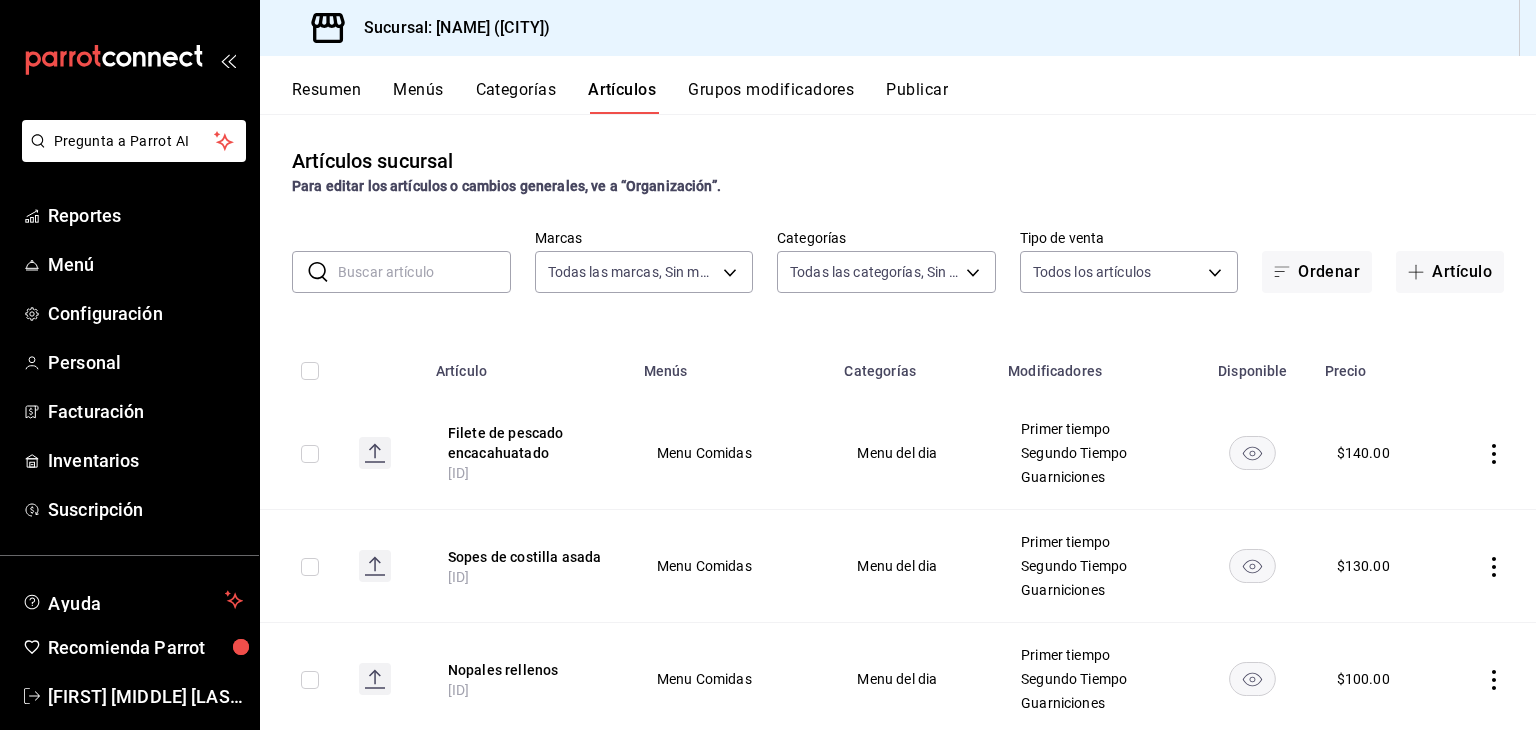 click at bounding box center [424, 272] 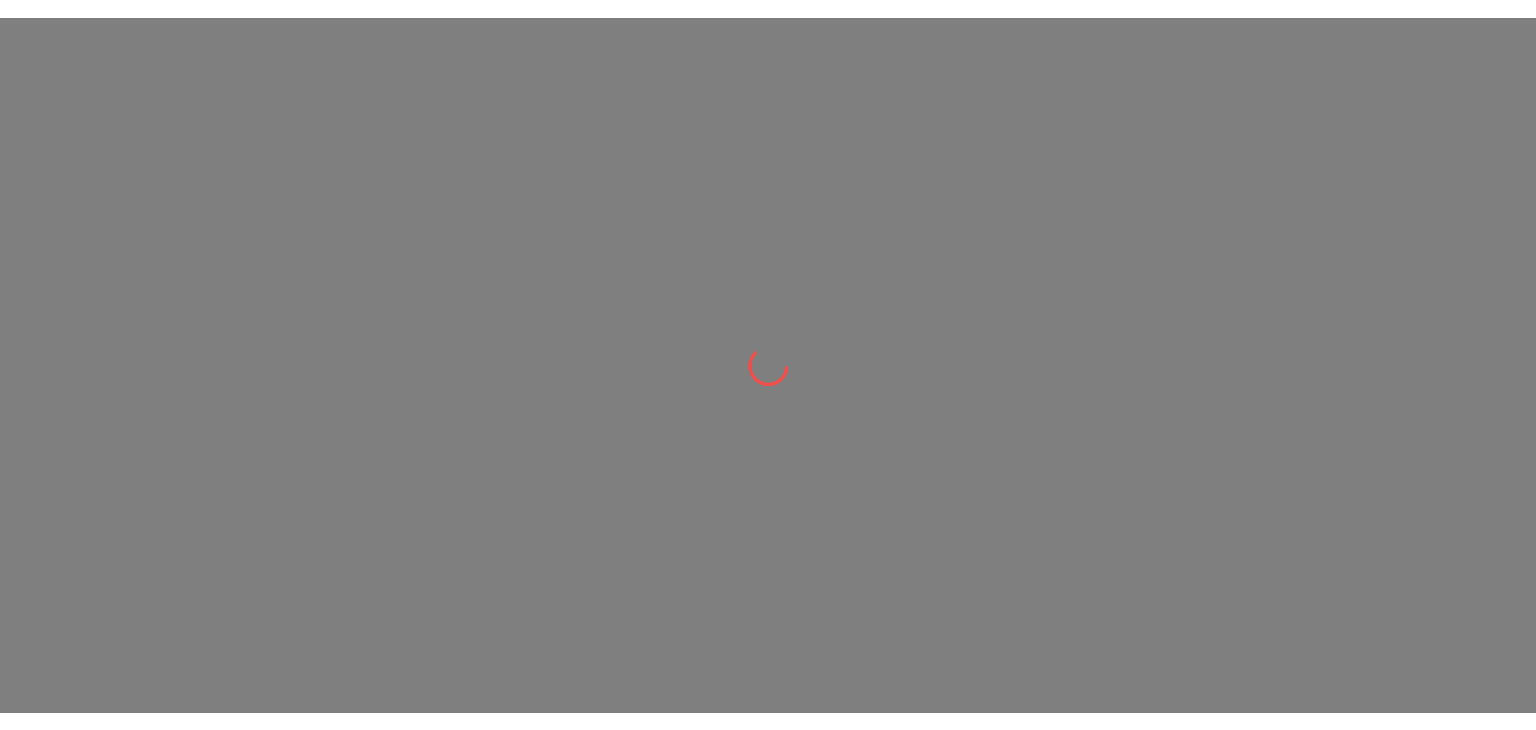 scroll, scrollTop: 0, scrollLeft: 0, axis: both 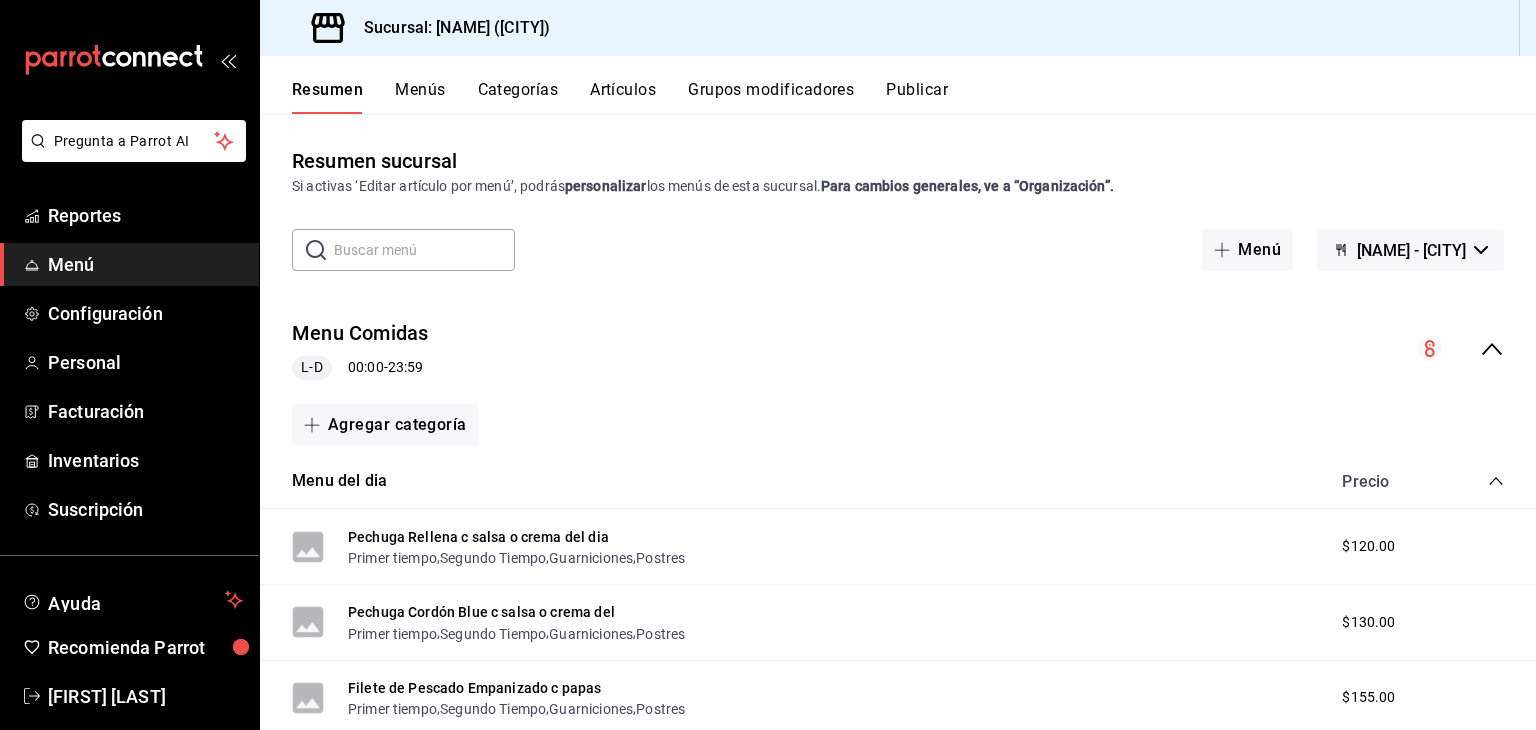 click at bounding box center (424, 250) 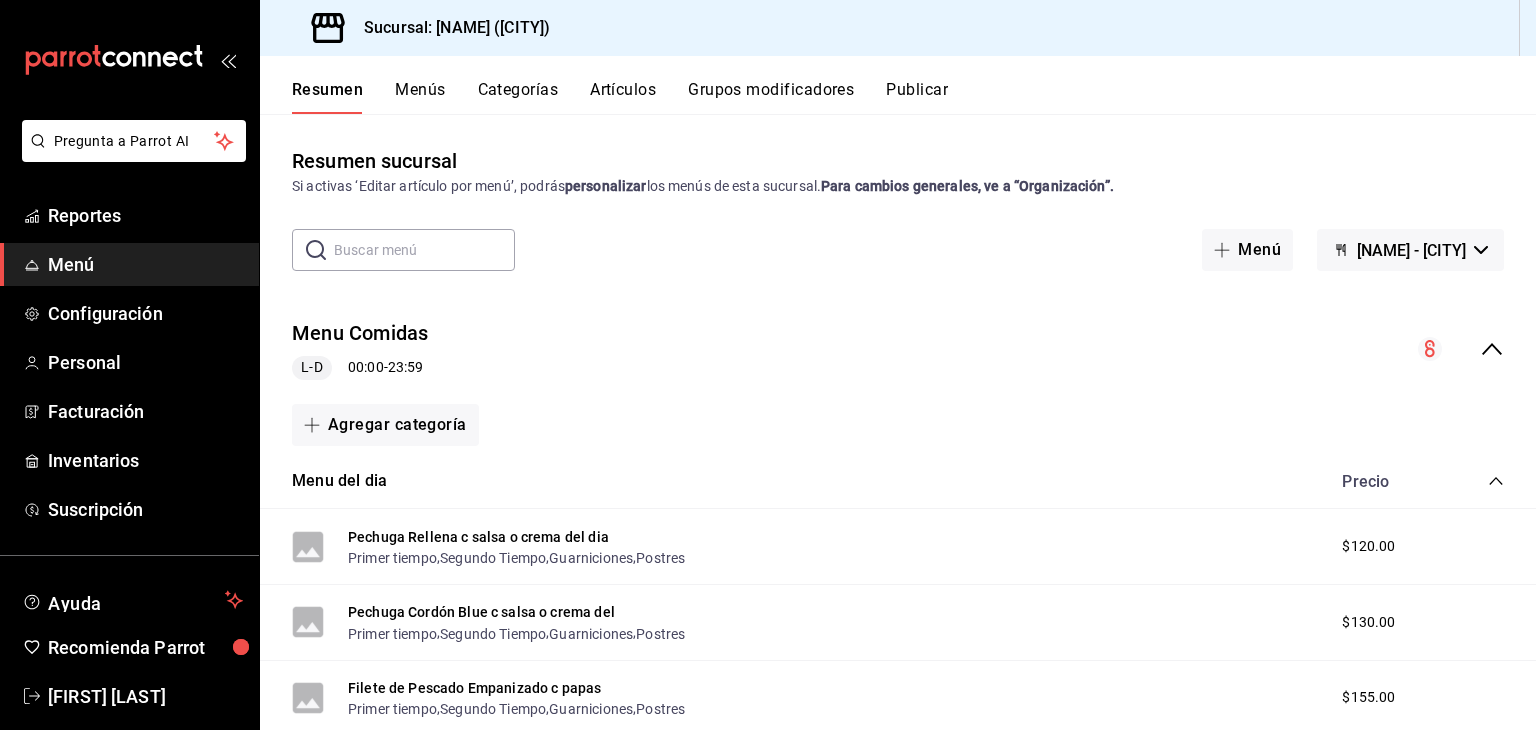 click on "Artículos" at bounding box center [623, 97] 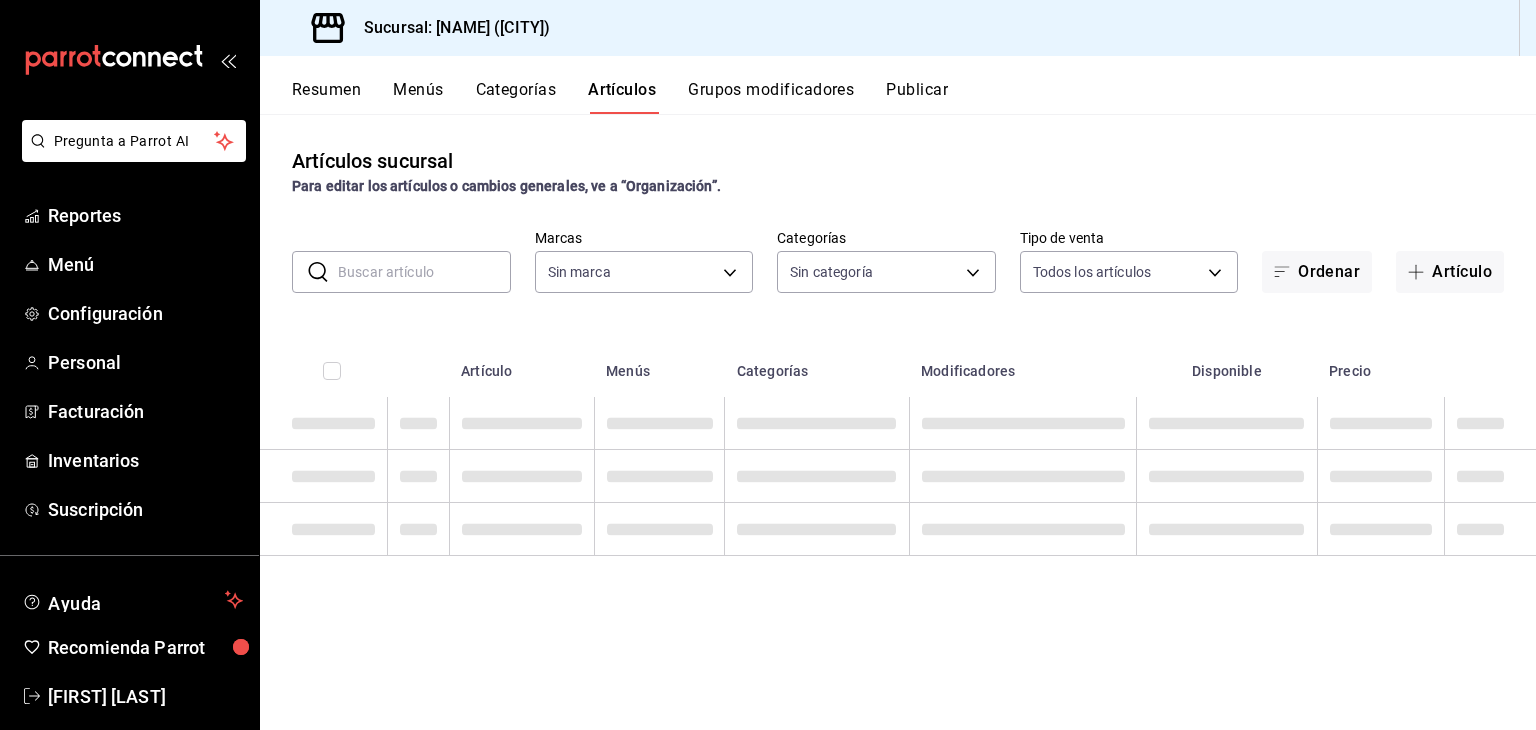 type on "[UUID]" 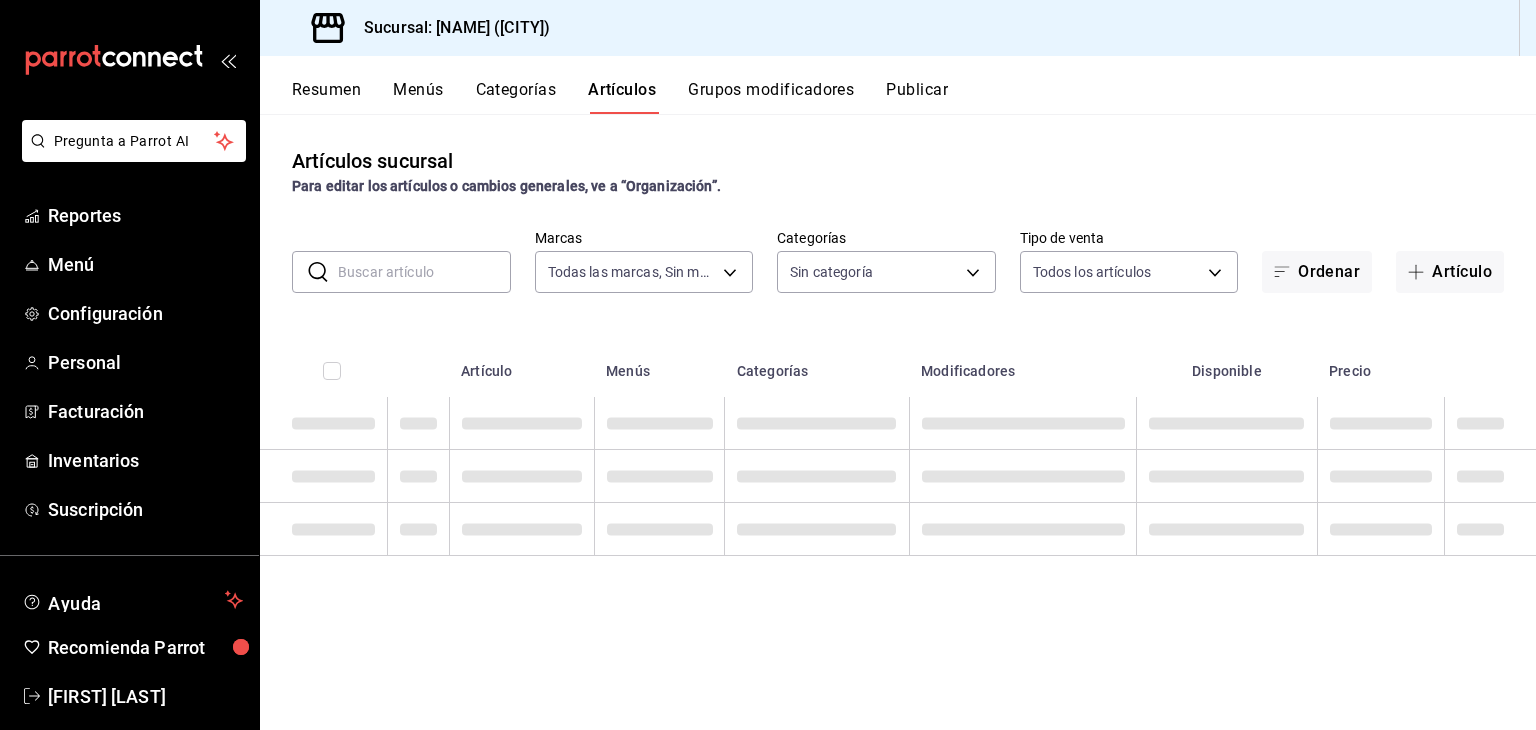 click at bounding box center (424, 272) 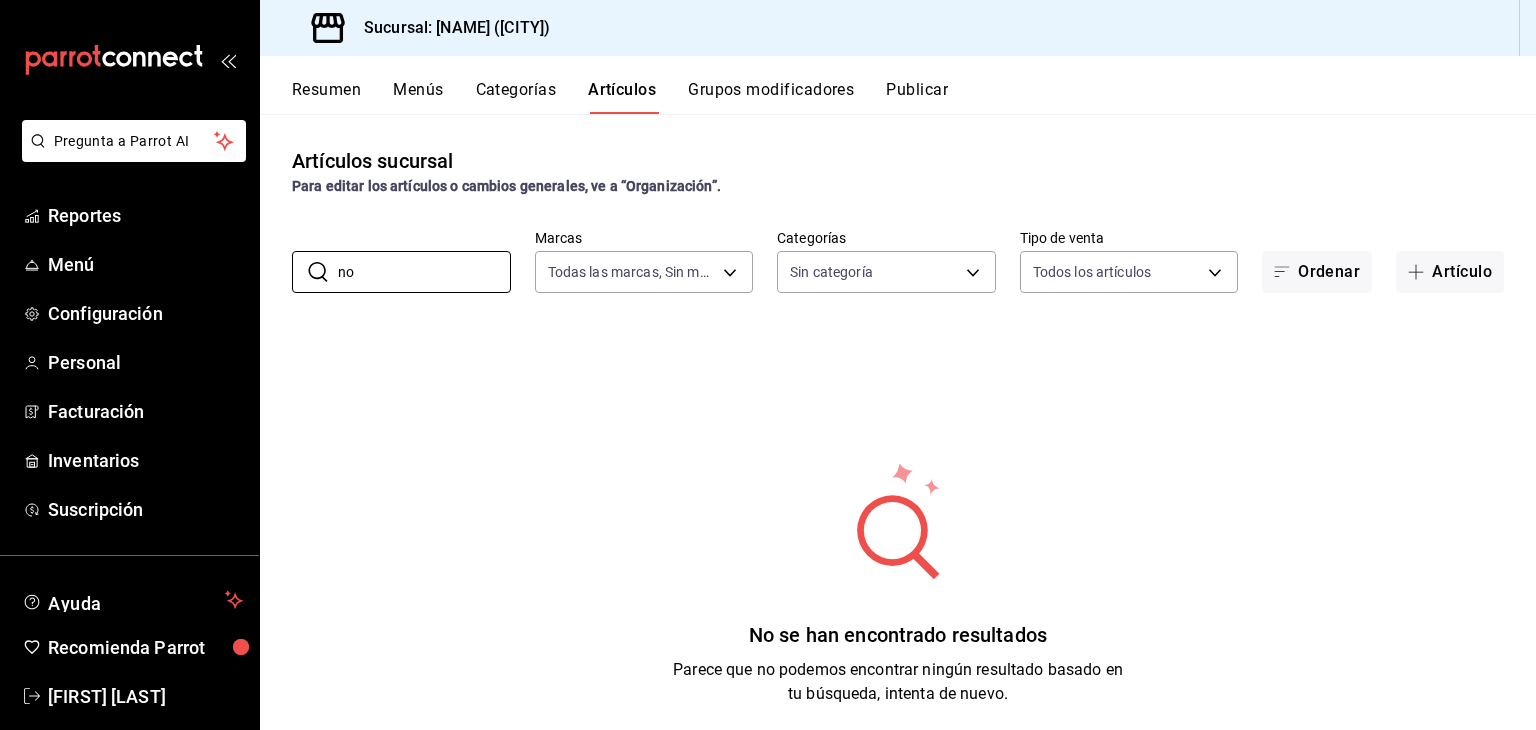 type on "n" 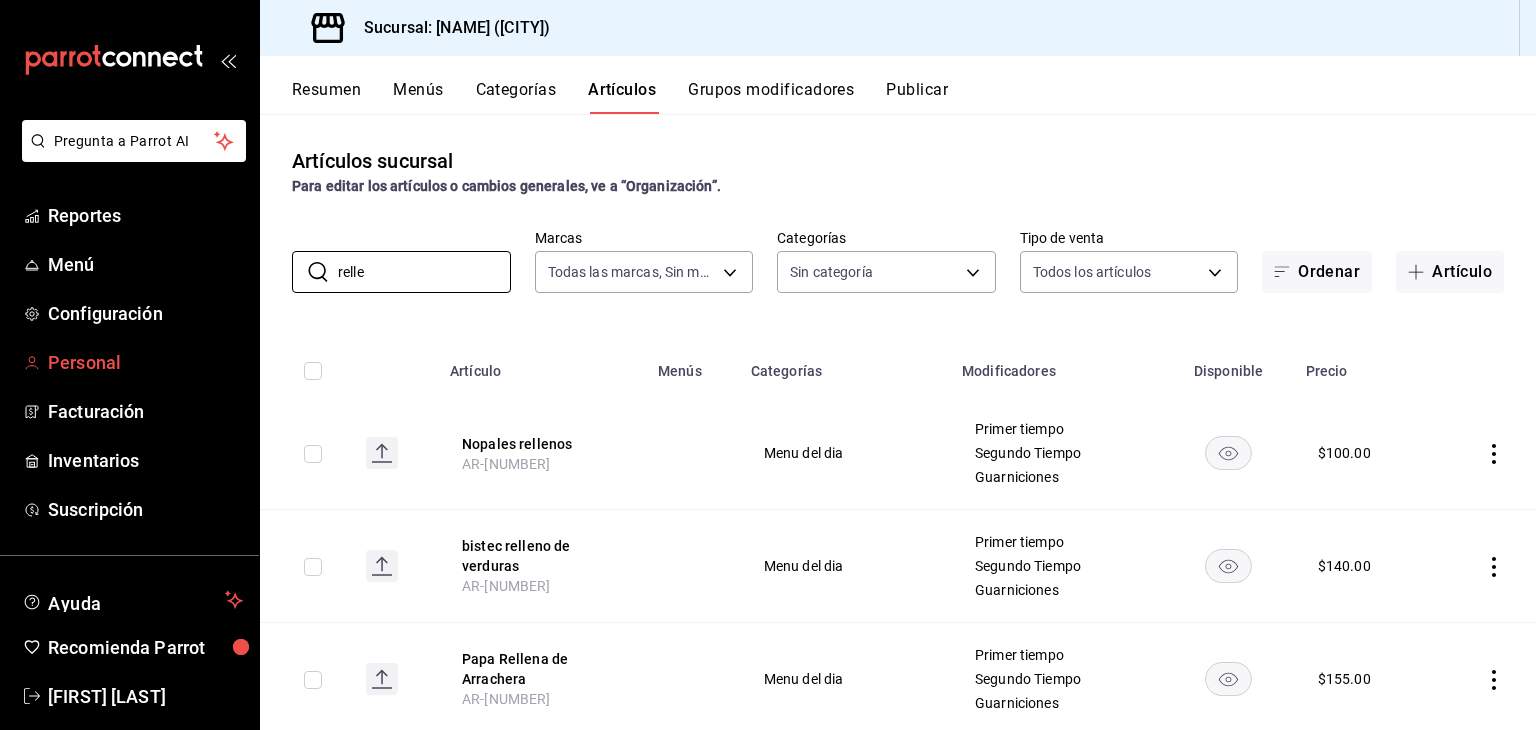 type on "relle" 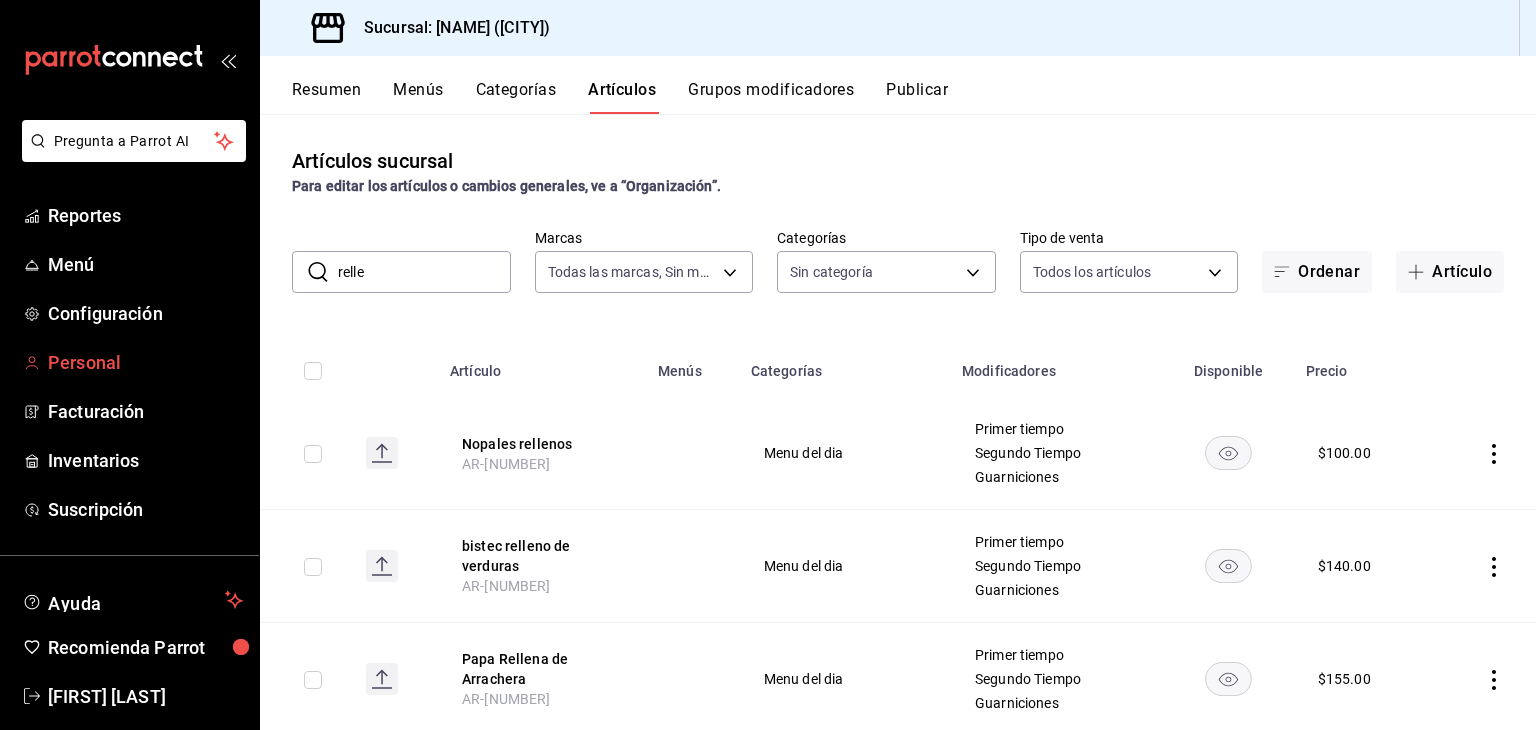 click on "Personal" at bounding box center [145, 362] 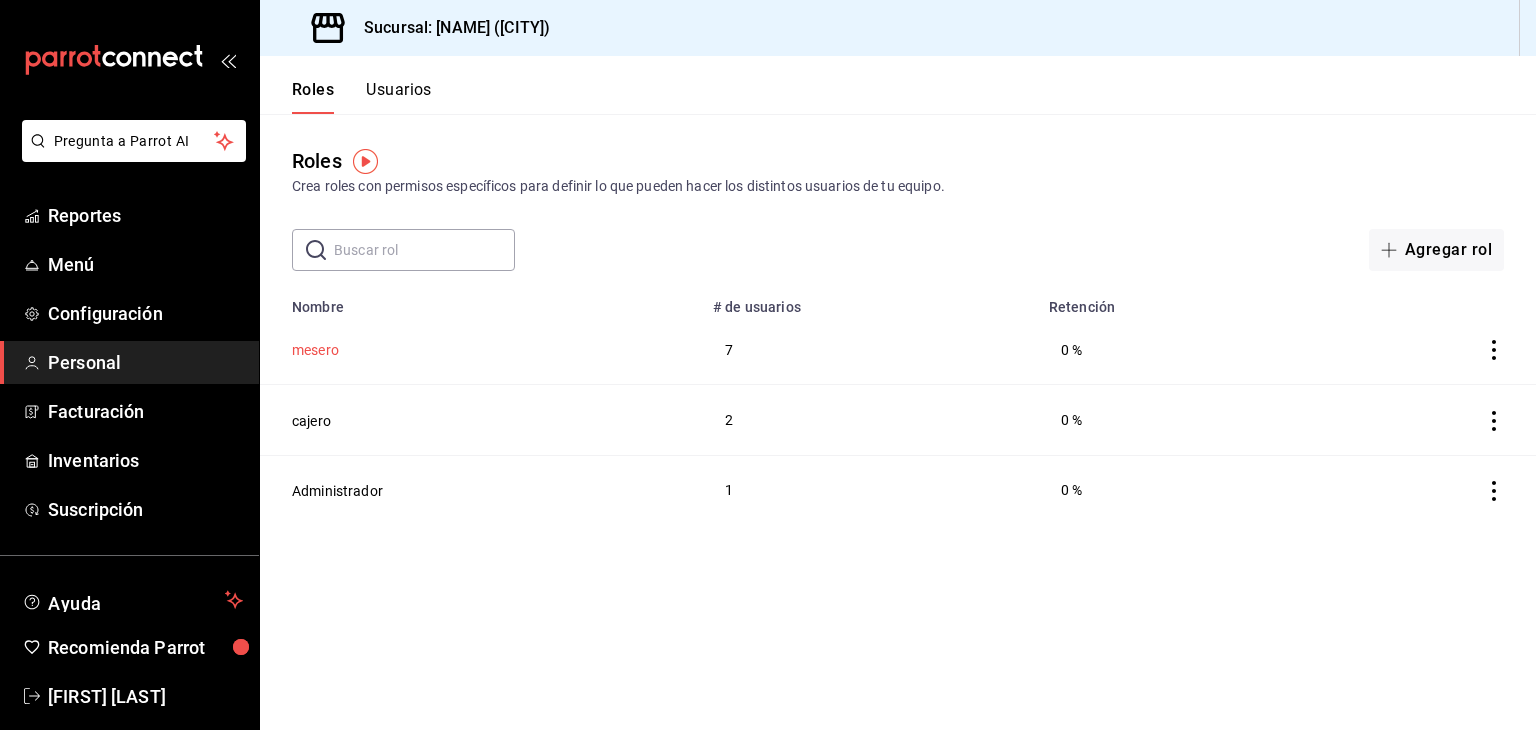 click on "mesero" at bounding box center (315, 350) 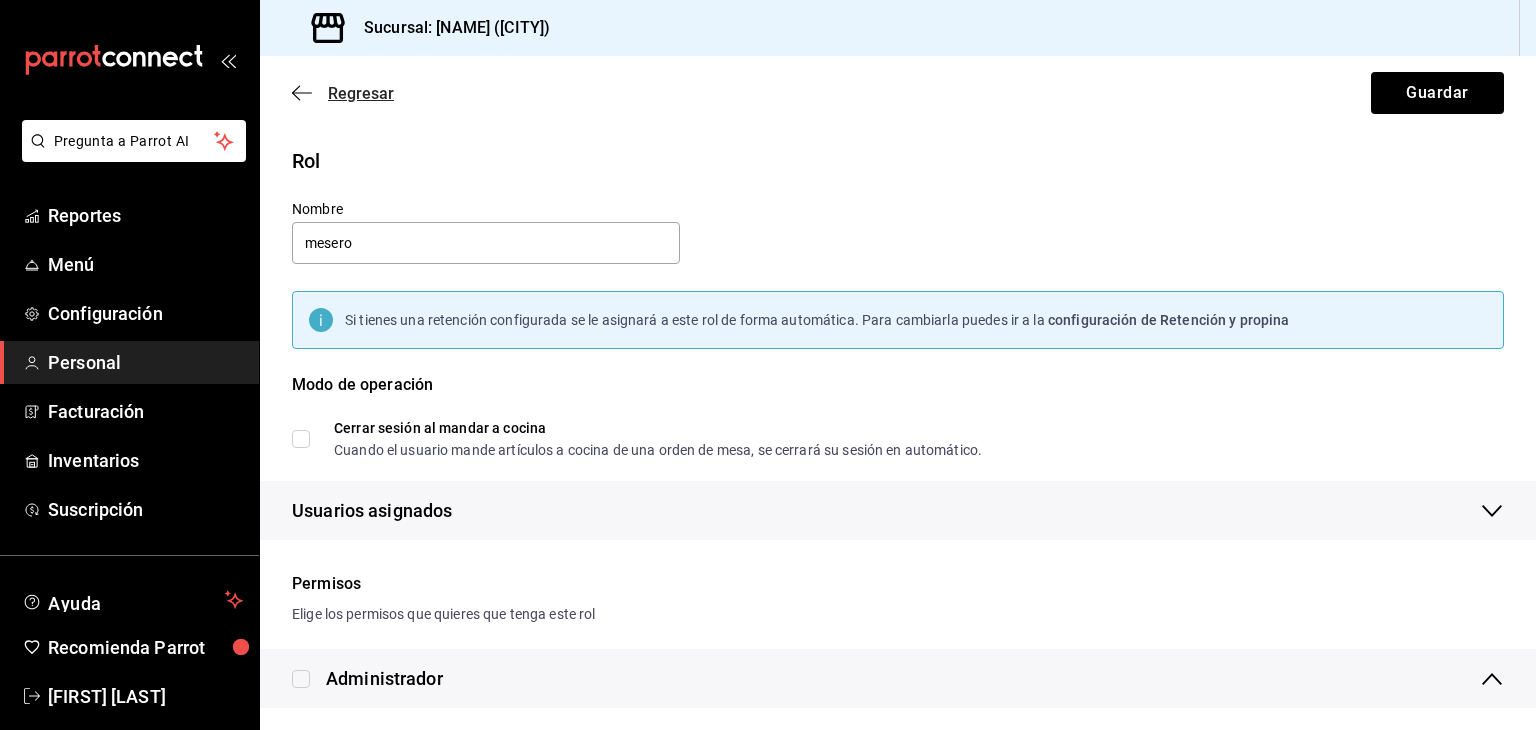 click 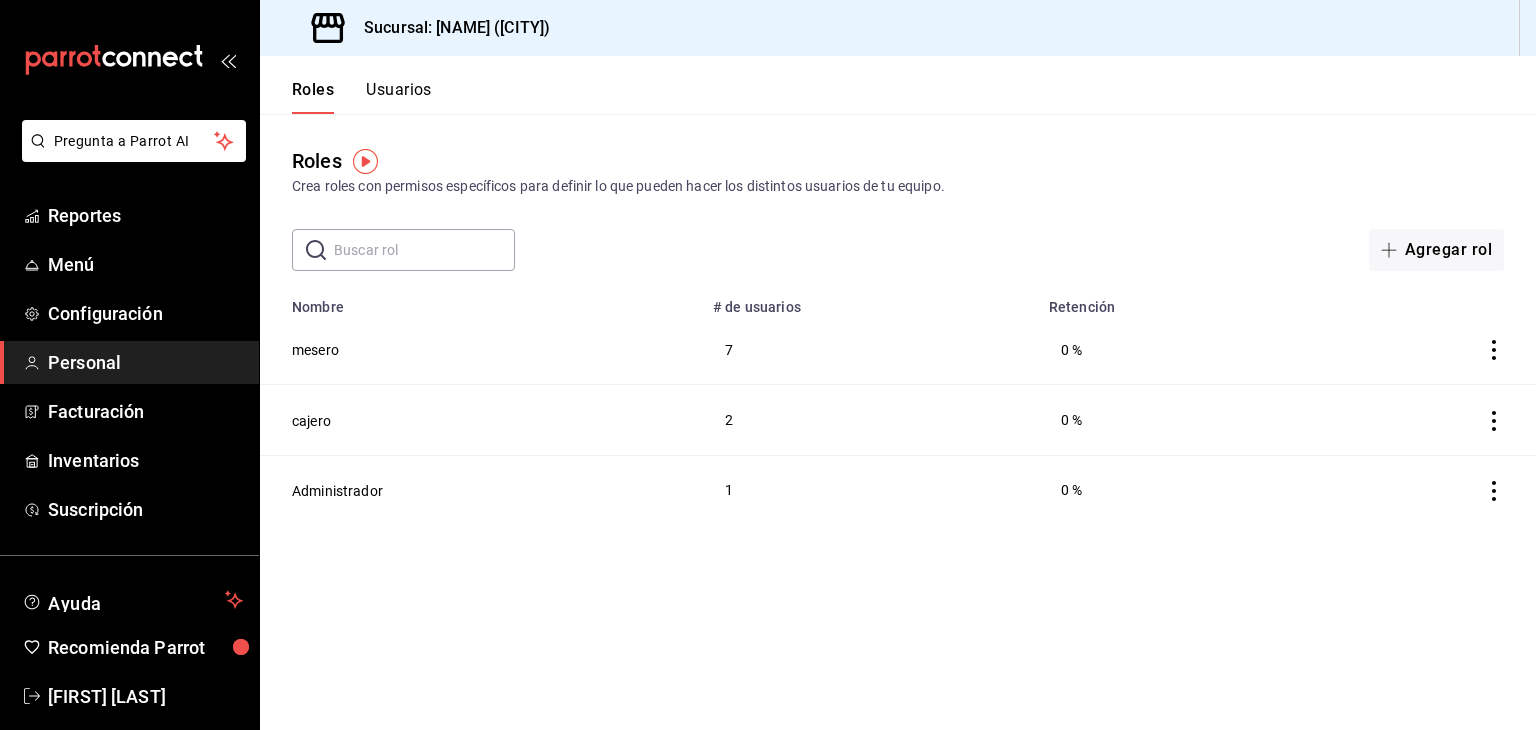 click on "Usuarios" at bounding box center (399, 97) 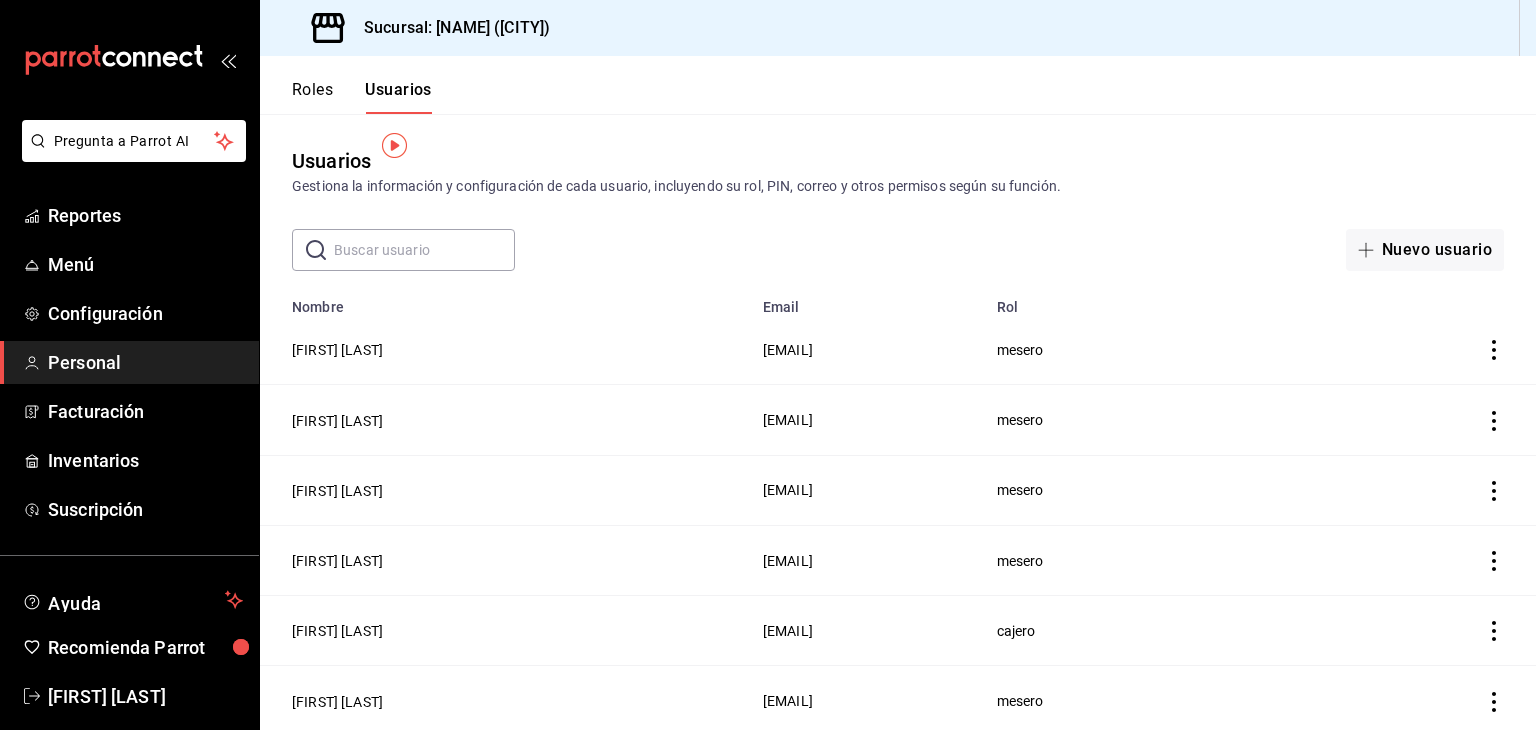 scroll, scrollTop: 60, scrollLeft: 0, axis: vertical 